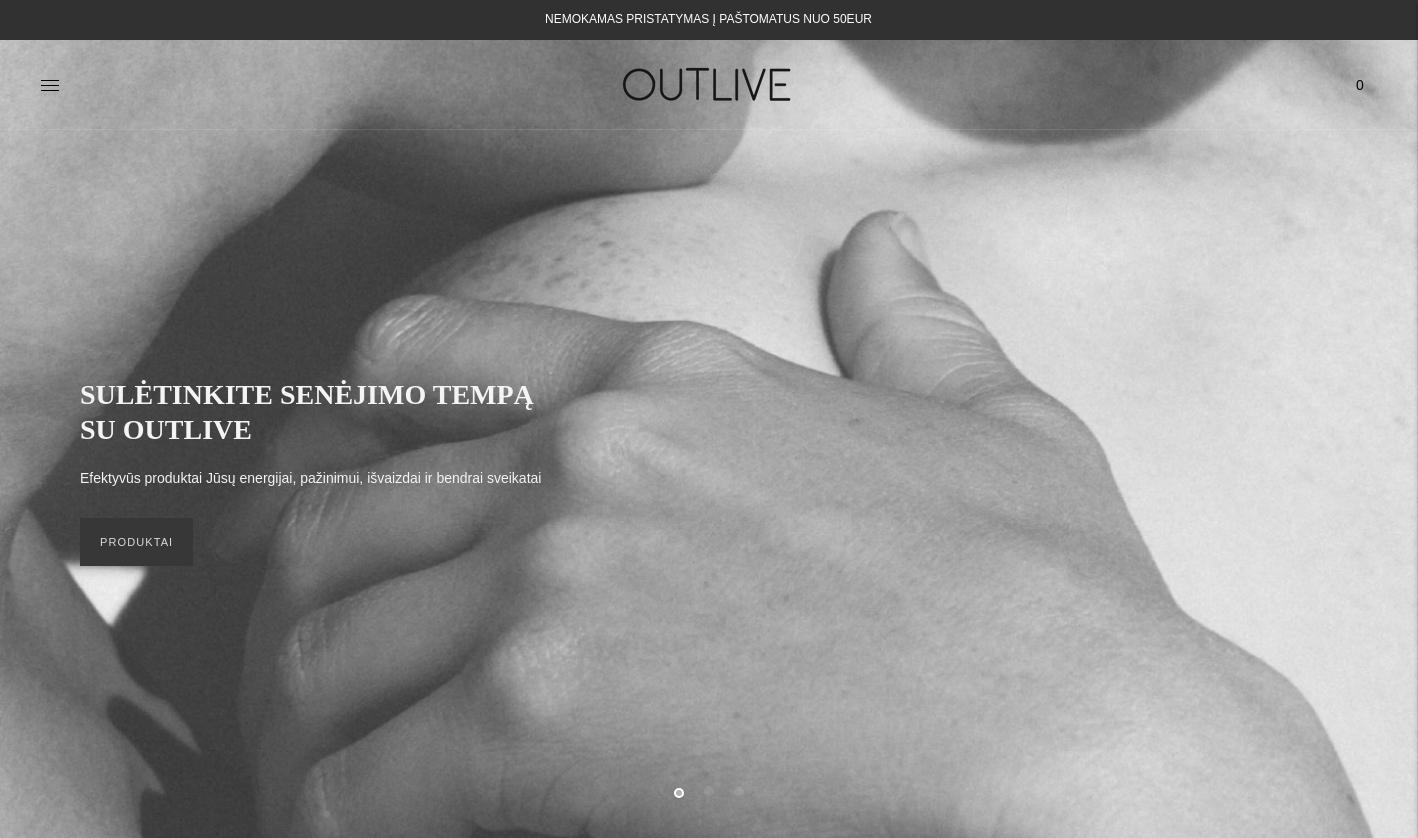 scroll, scrollTop: 0, scrollLeft: 0, axis: both 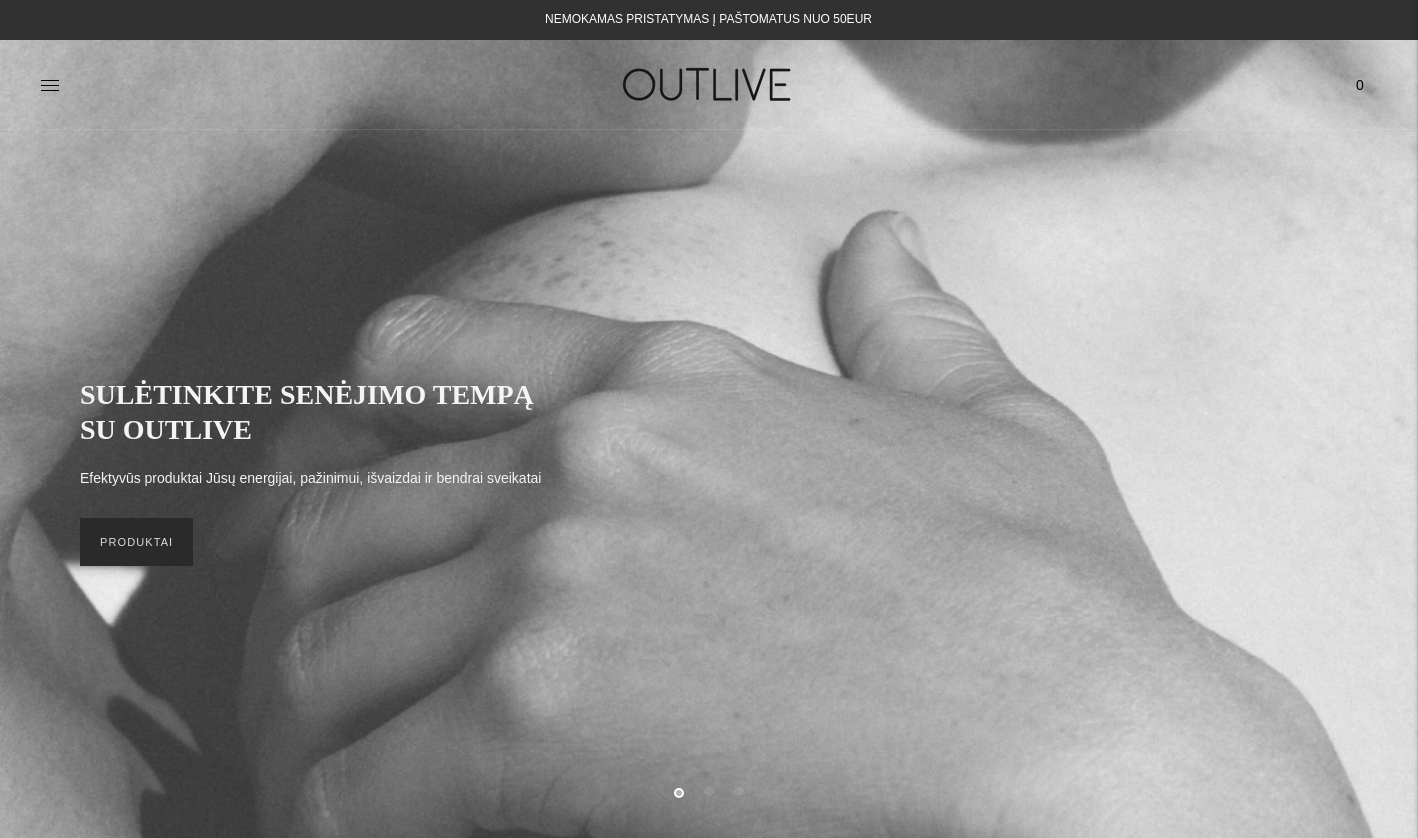 click on "PRODUKTAI" at bounding box center [136, 542] 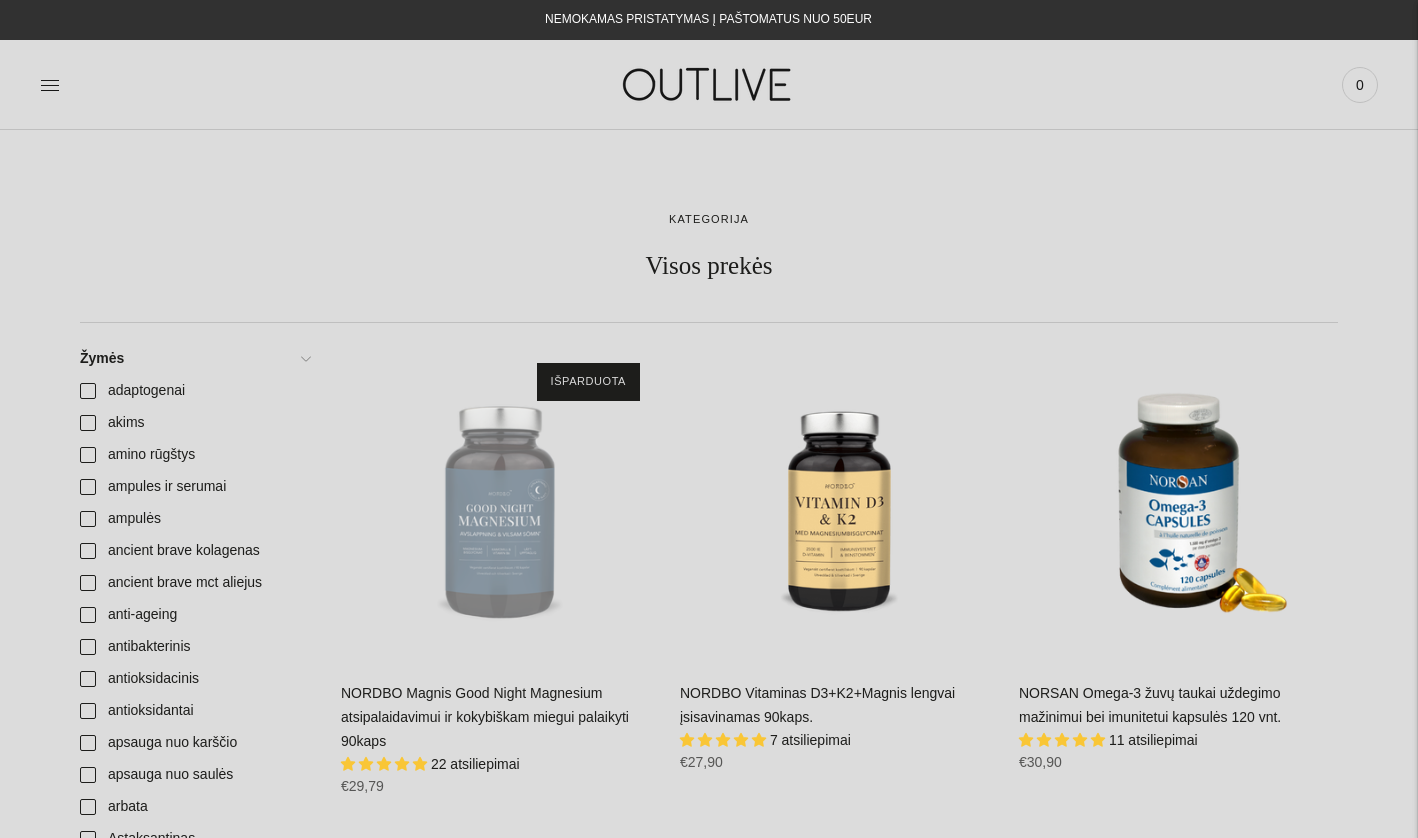 click 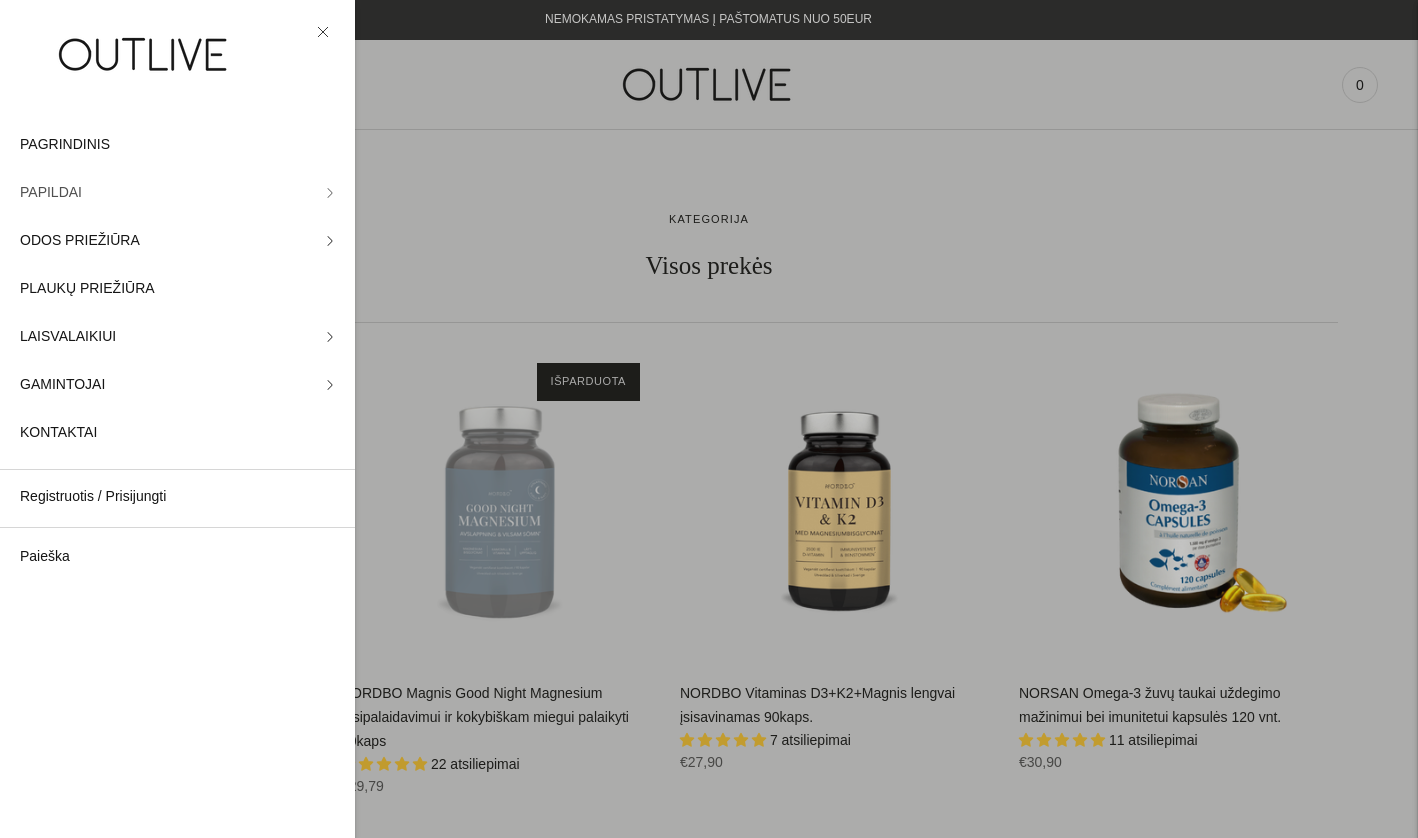 click on "PAPILDAI" at bounding box center (177, 193) 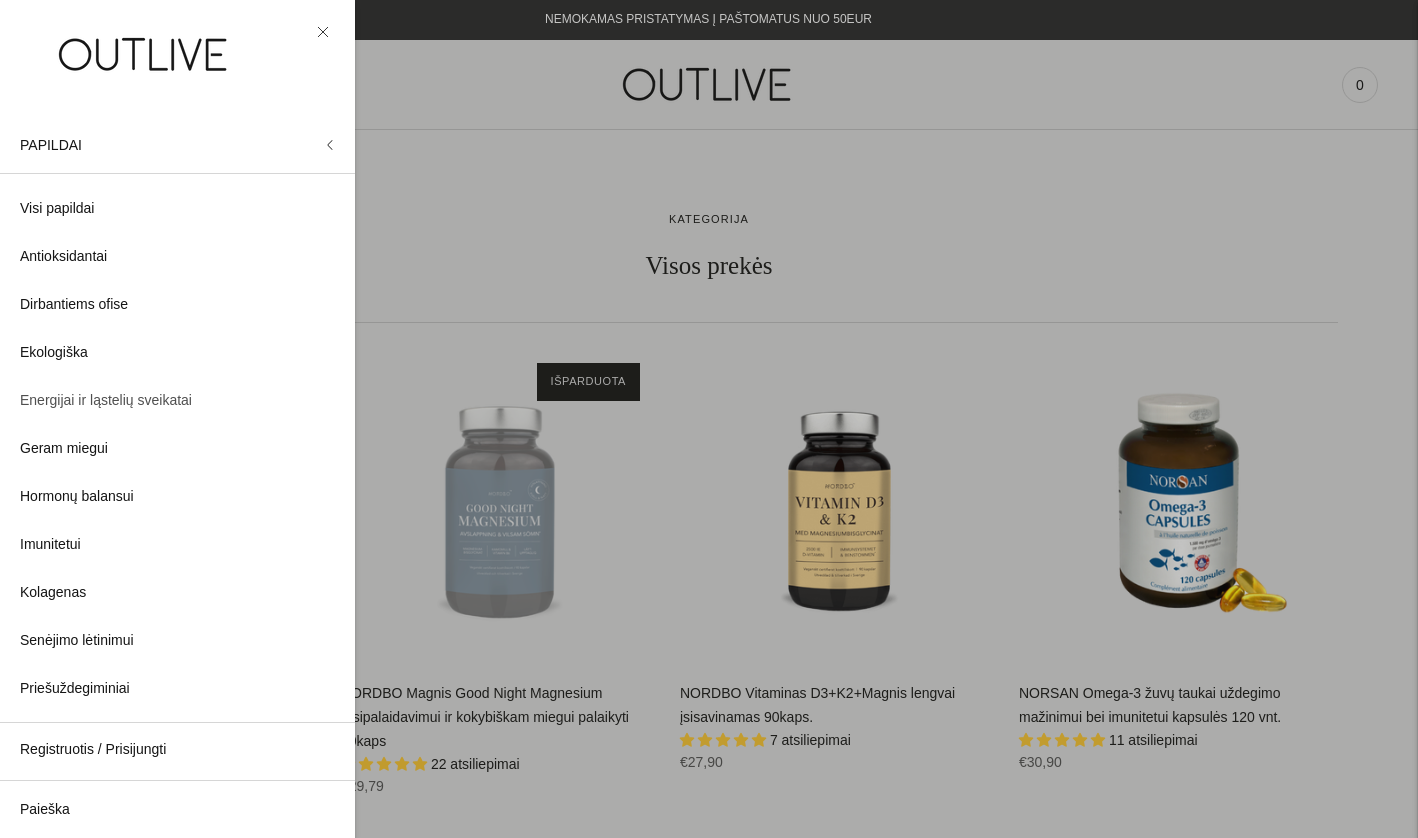 click on "Energijai ir ląstelių sveikatai" at bounding box center [106, 401] 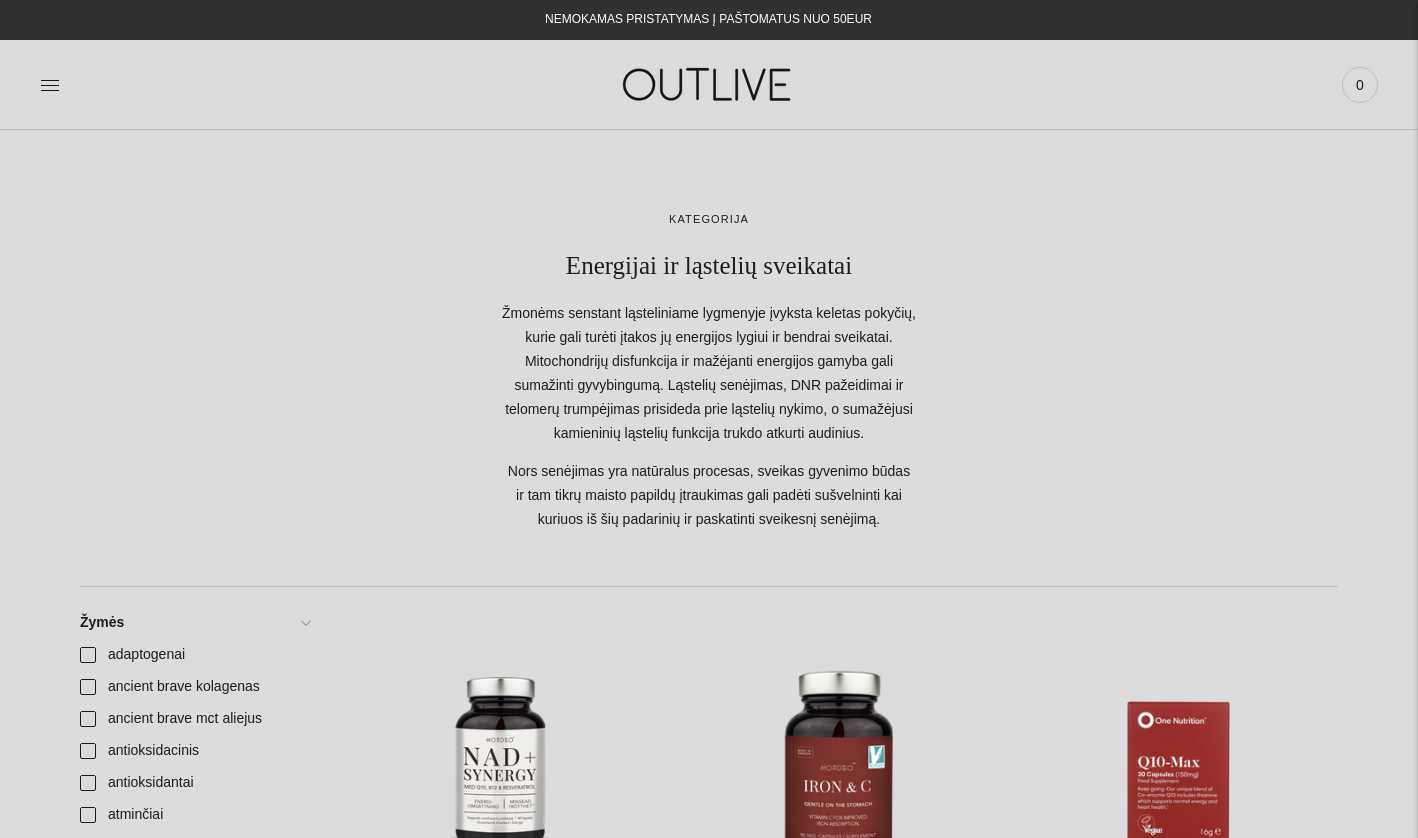 scroll, scrollTop: 0, scrollLeft: 0, axis: both 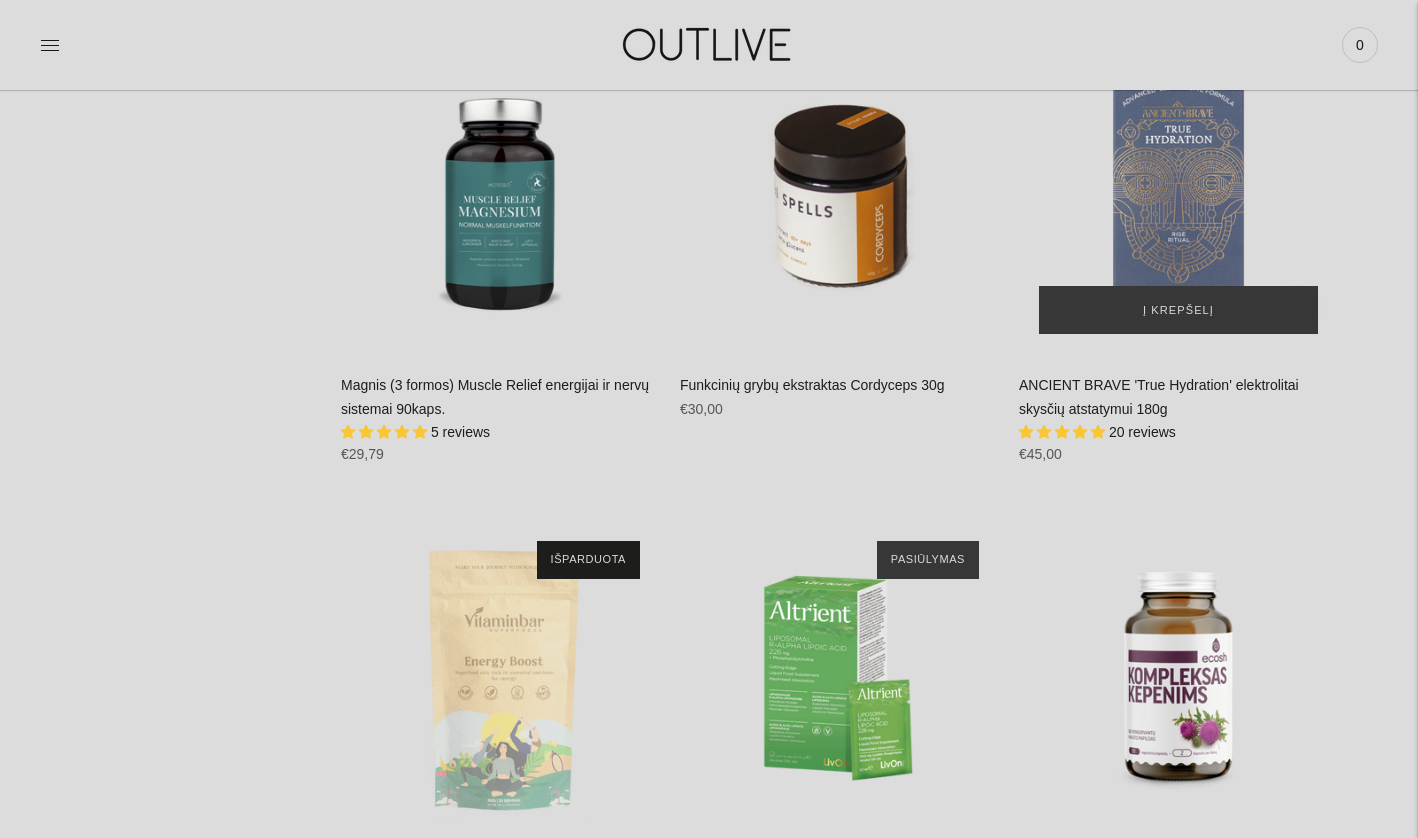 click at bounding box center (1178, 194) 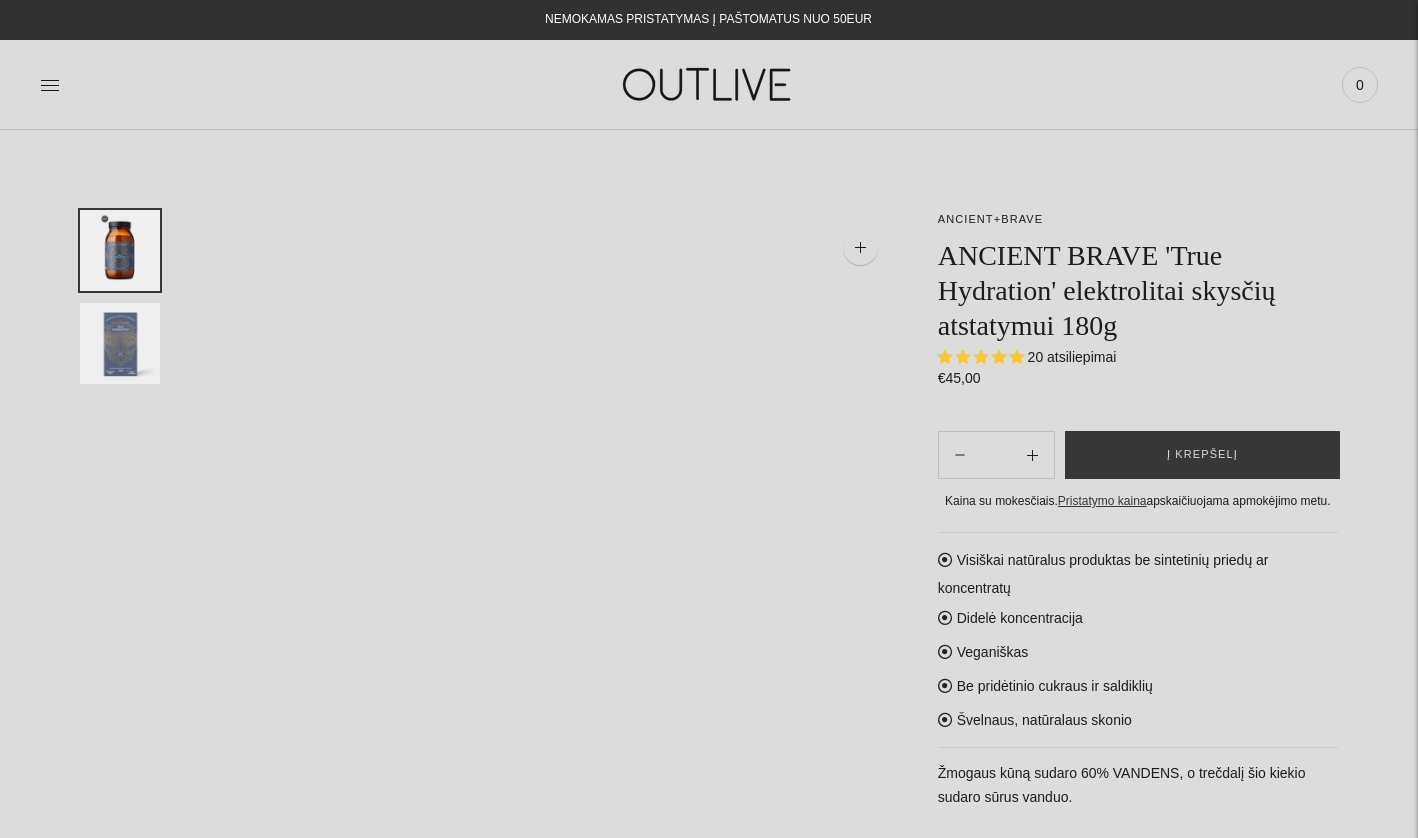 scroll, scrollTop: 0, scrollLeft: 0, axis: both 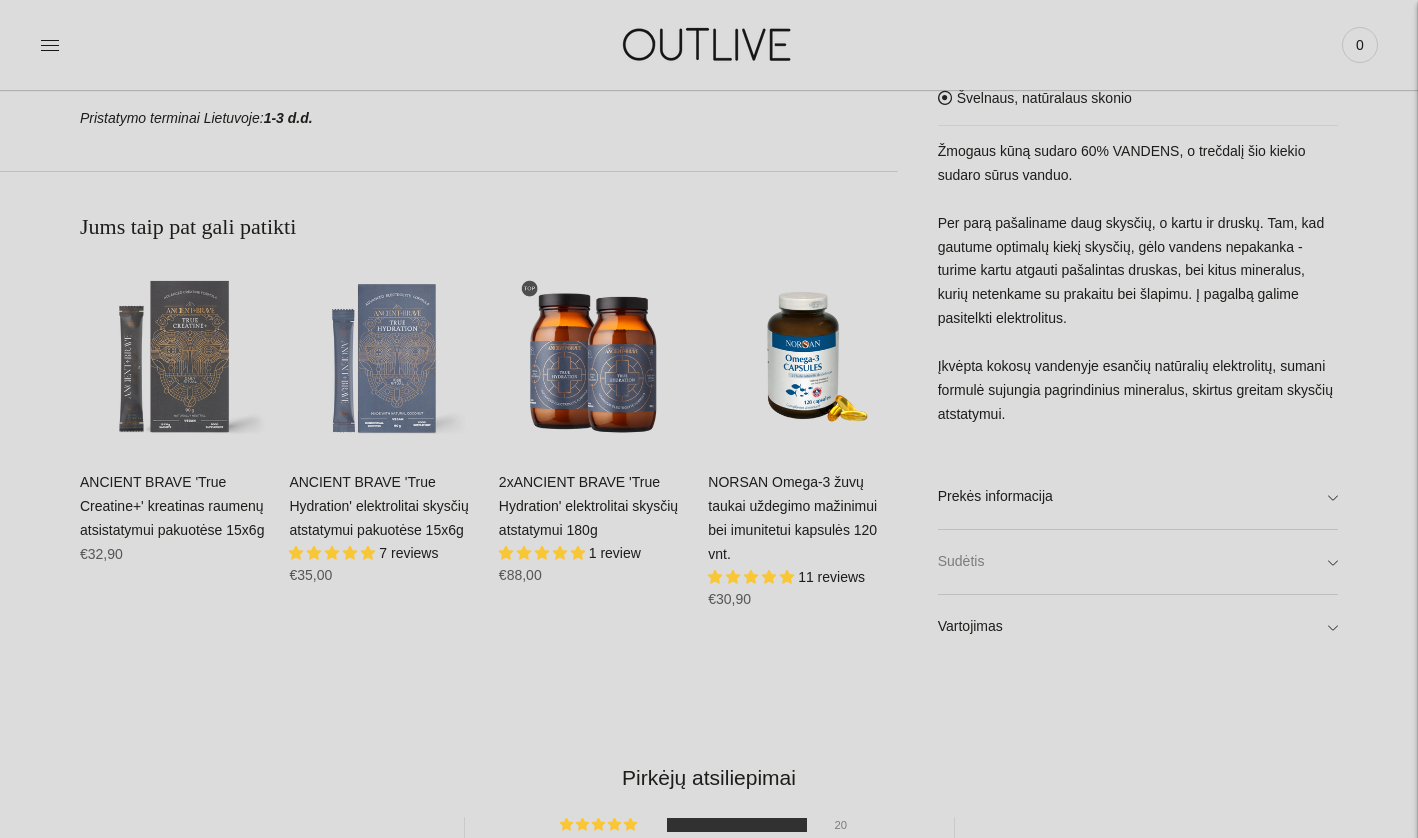 click on "Sudėtis" at bounding box center [1138, 562] 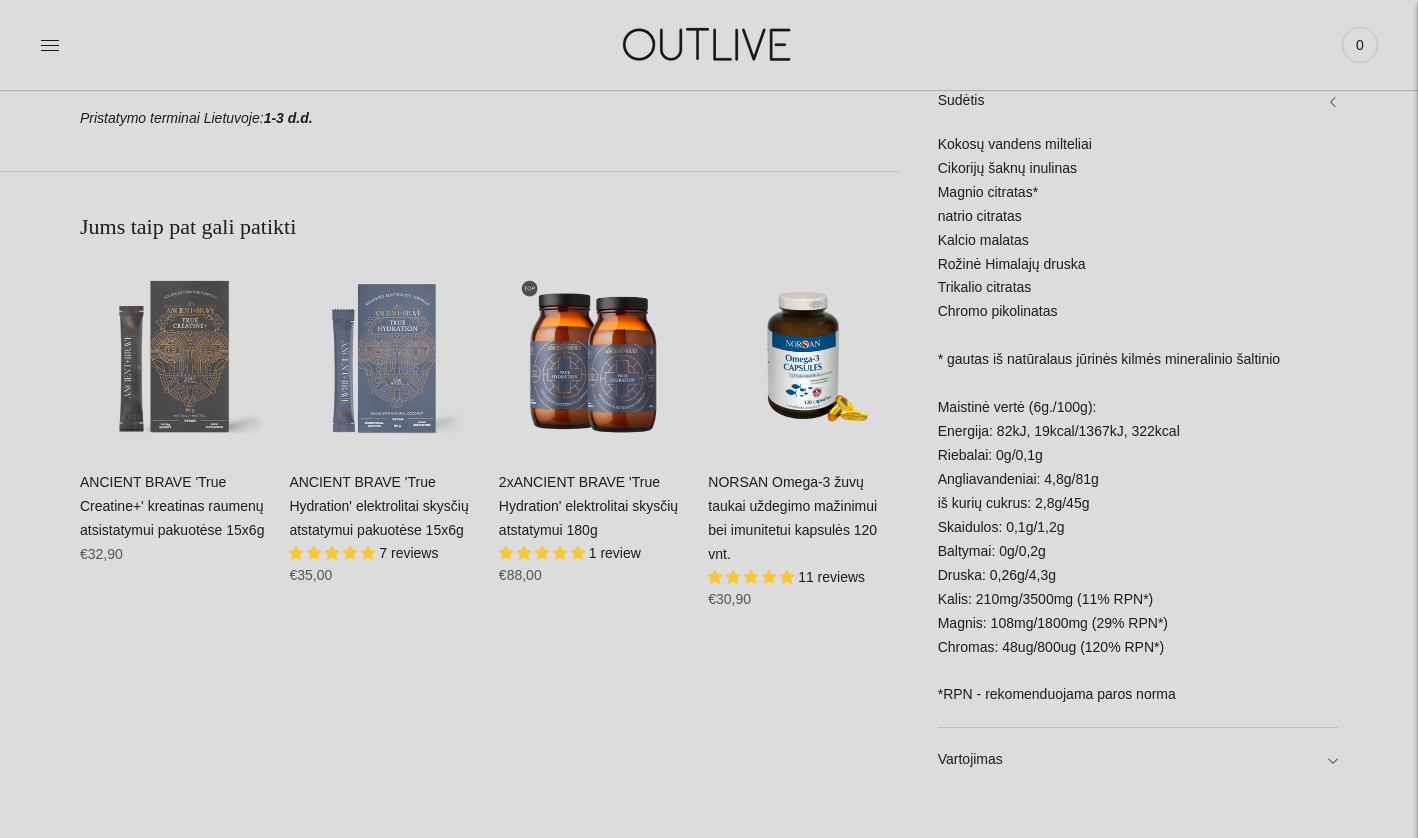click on "**********" at bounding box center (1118, -52) 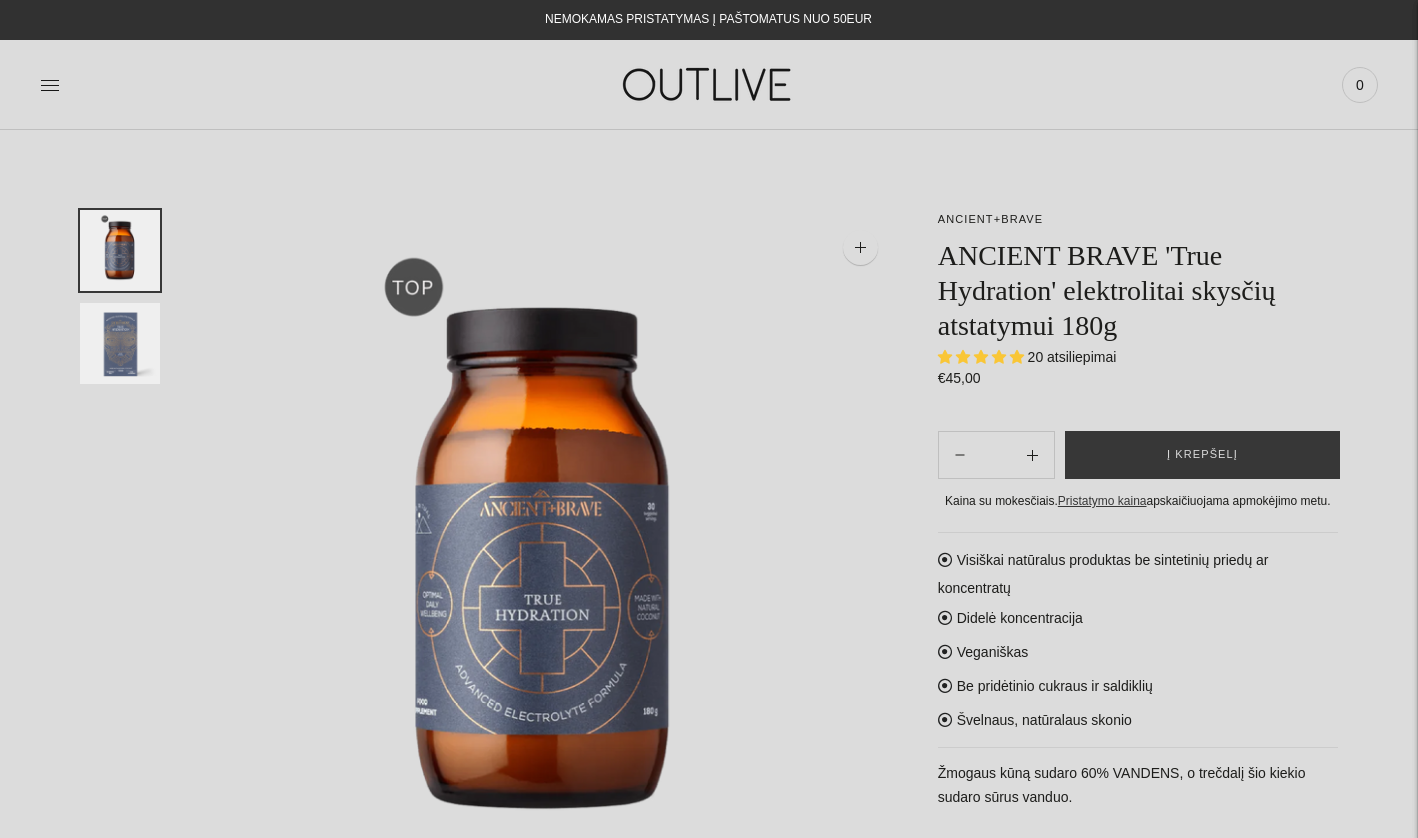 scroll, scrollTop: 0, scrollLeft: 0, axis: both 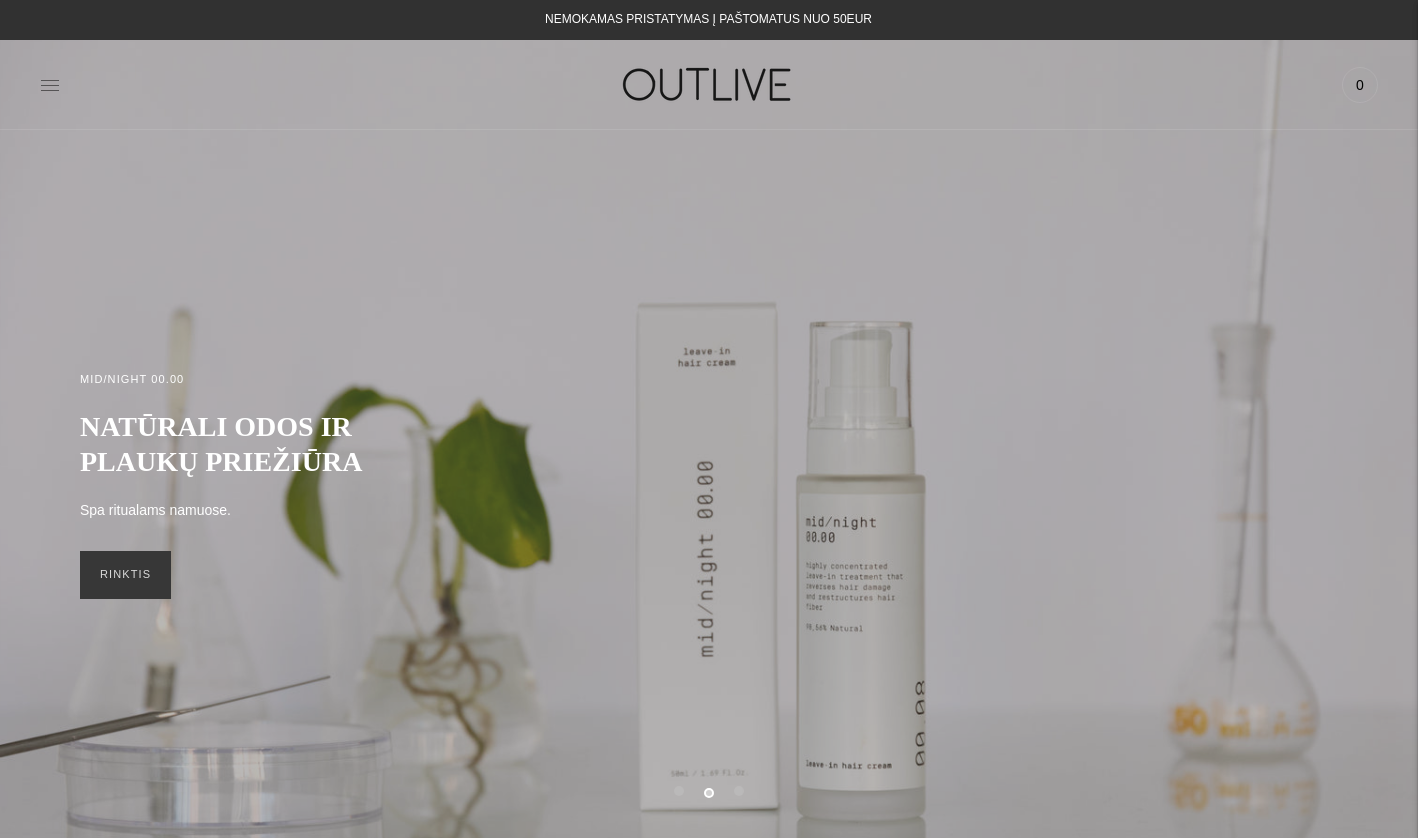 click 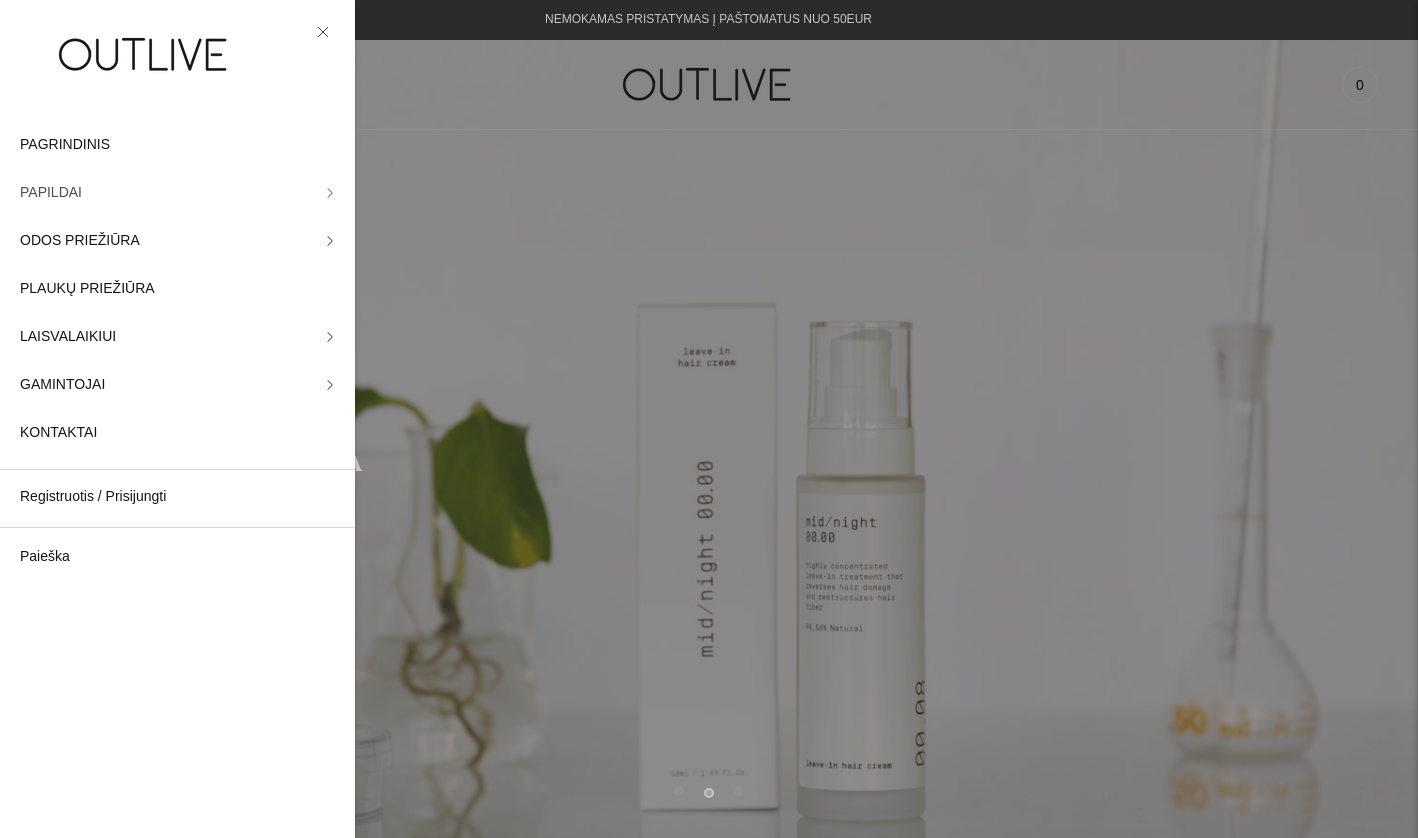 click on "PAPILDAI" 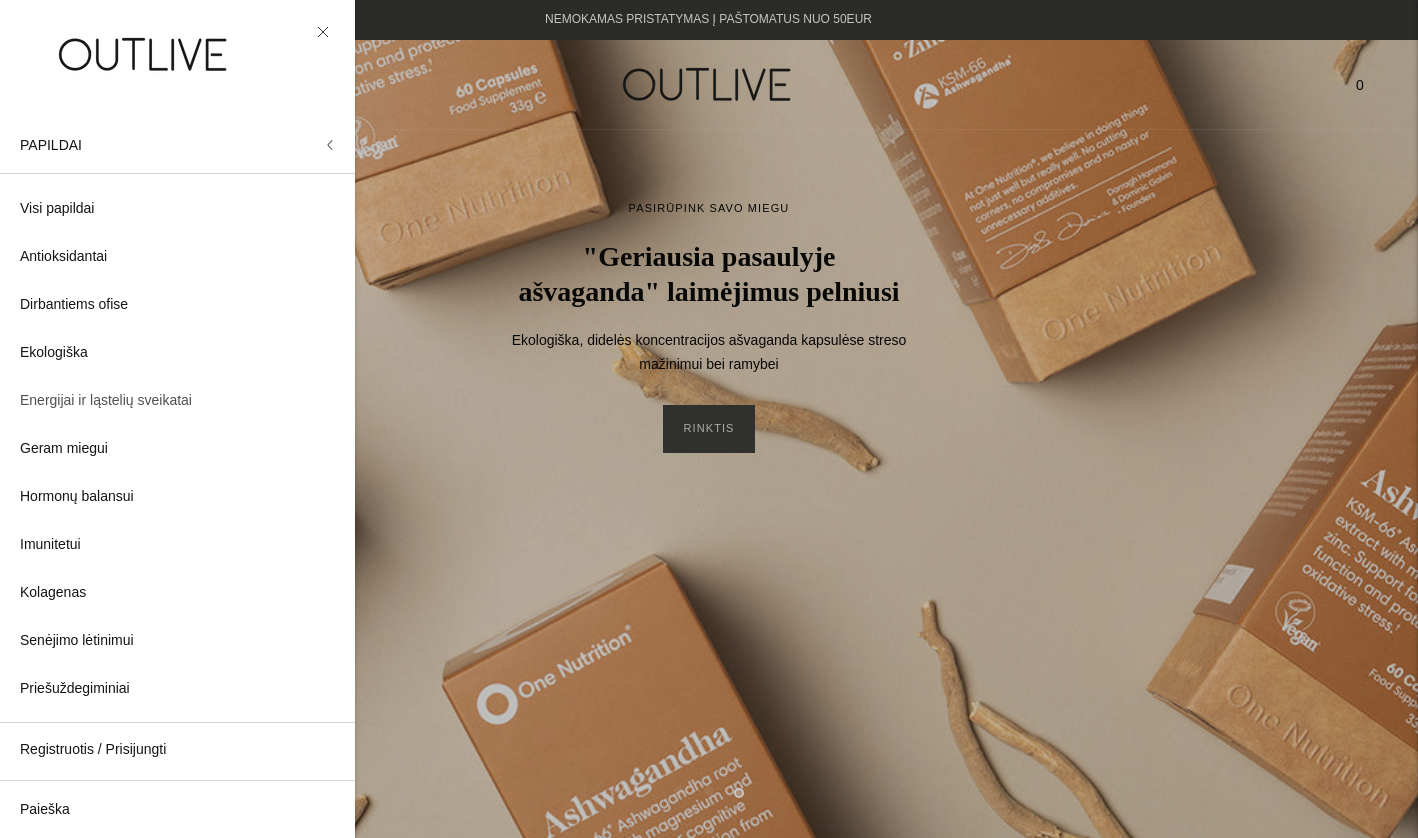 click on "Energijai ir ląstelių sveikatai" 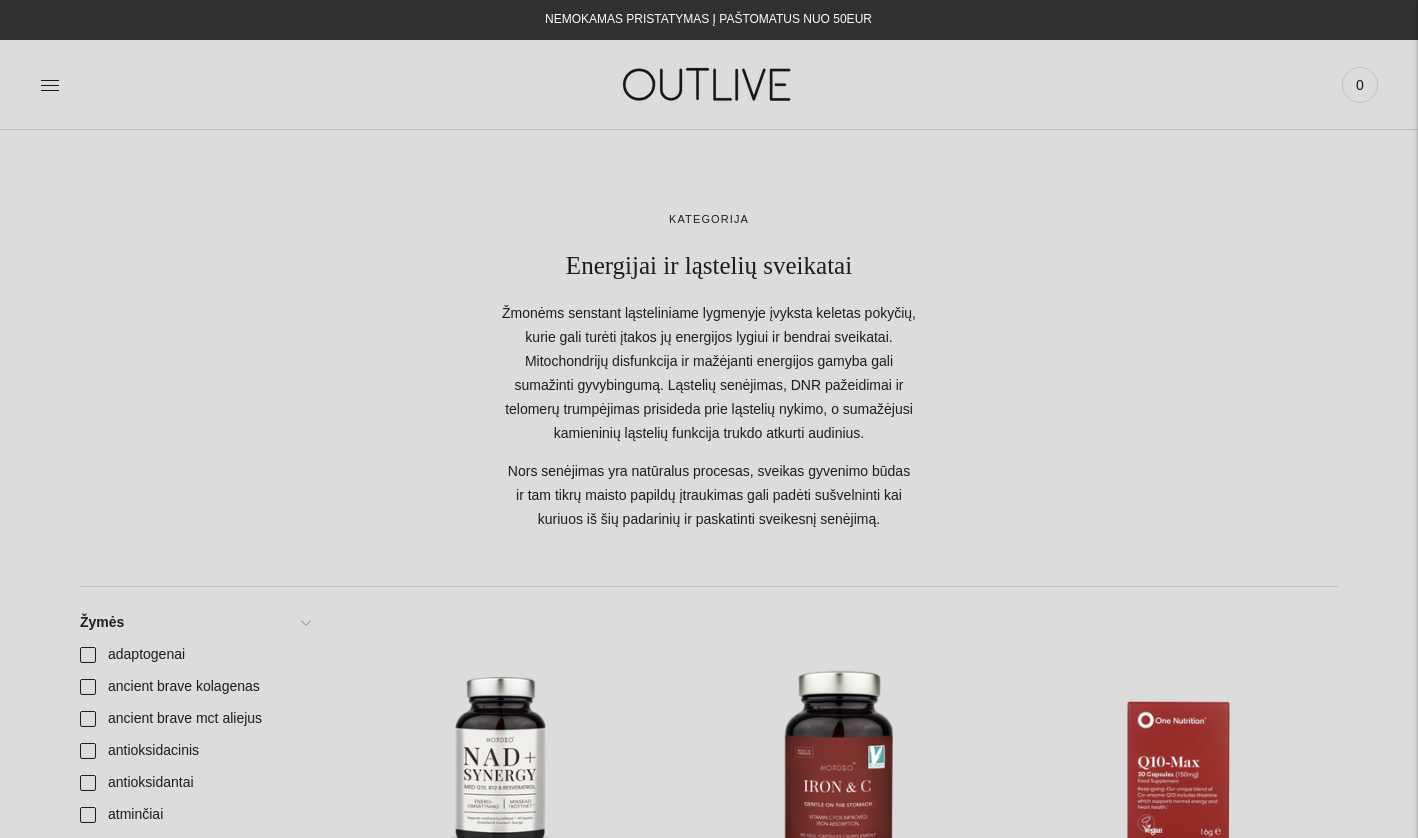 scroll, scrollTop: 0, scrollLeft: 0, axis: both 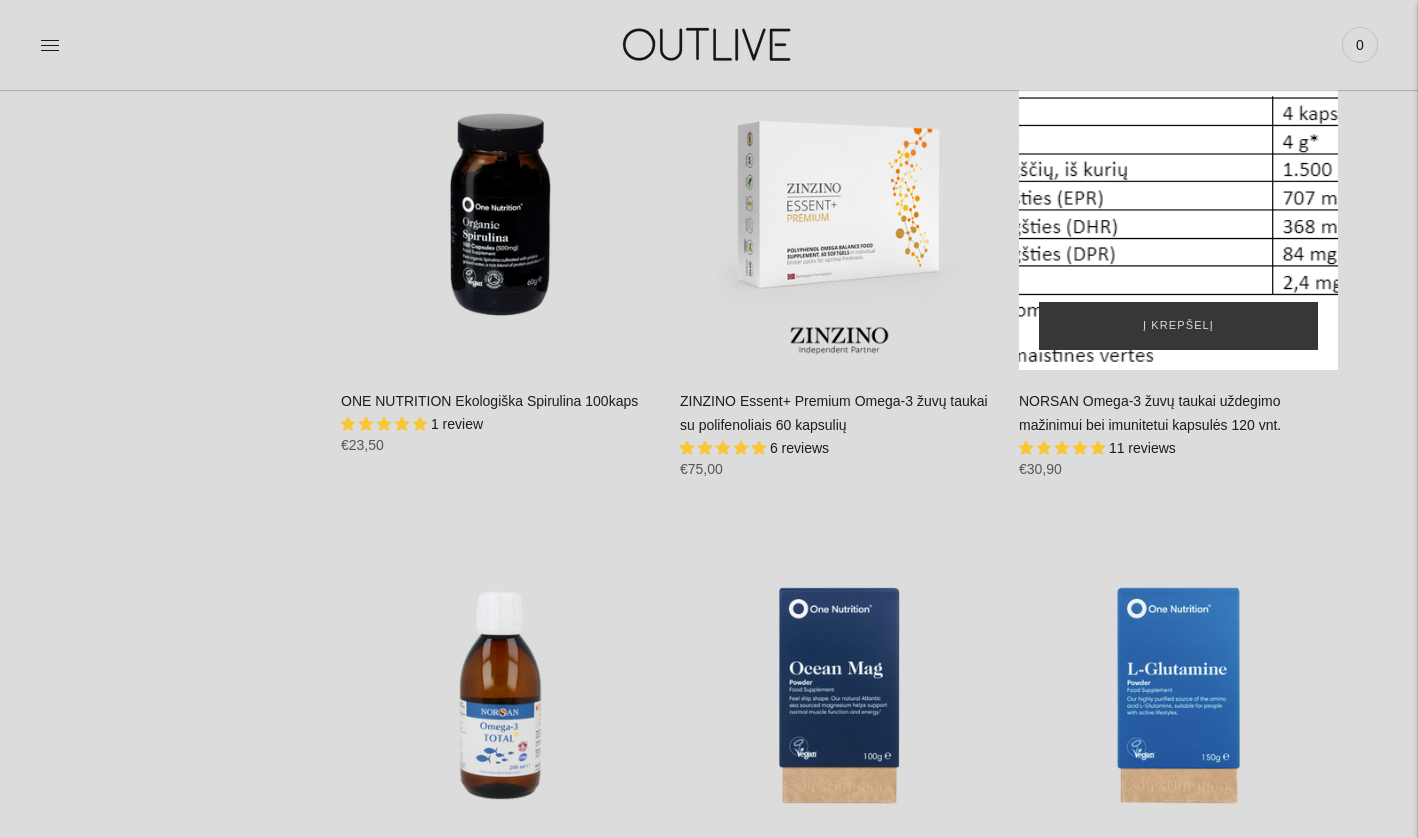 click at bounding box center (1178, 210) 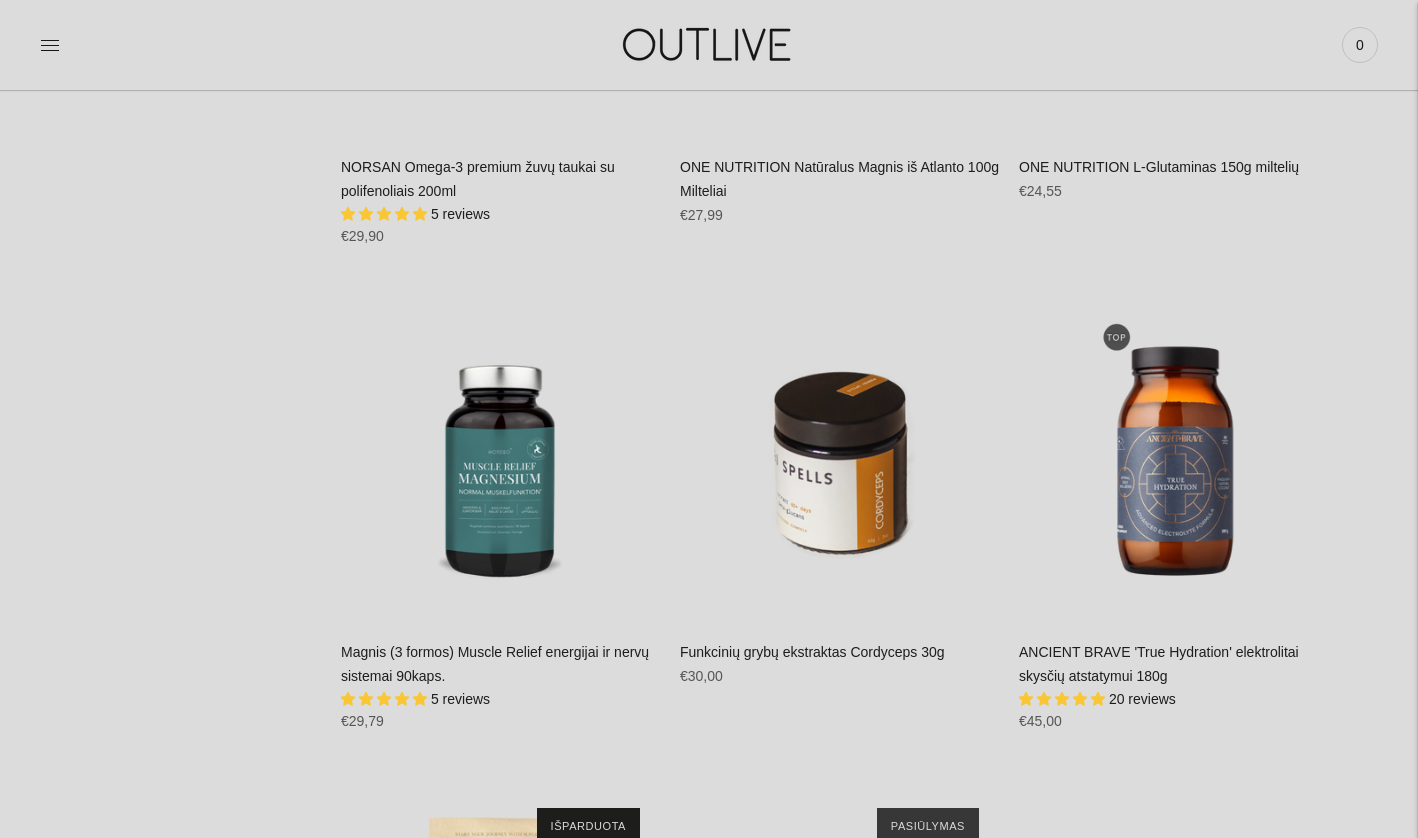 scroll, scrollTop: 5170, scrollLeft: 0, axis: vertical 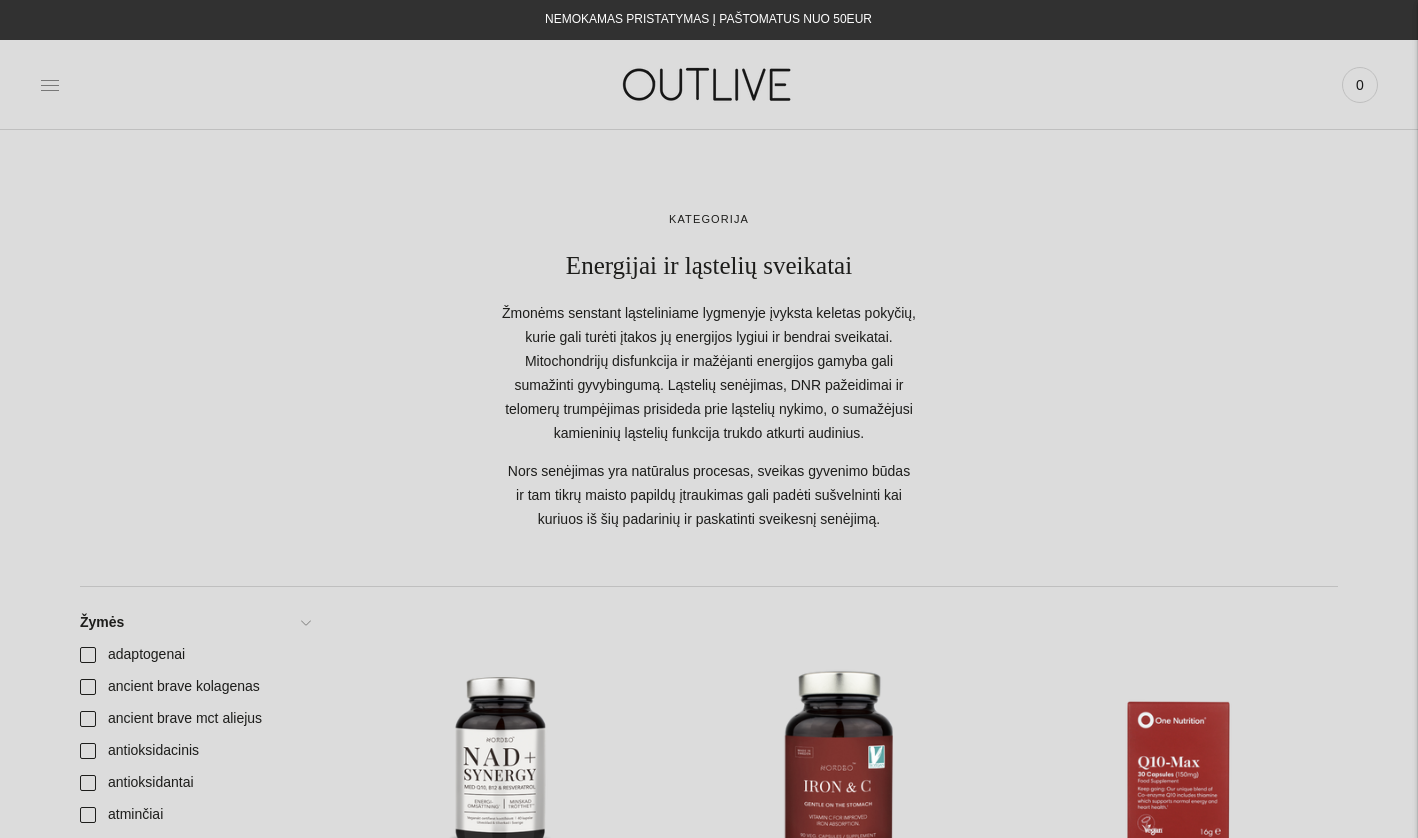 click 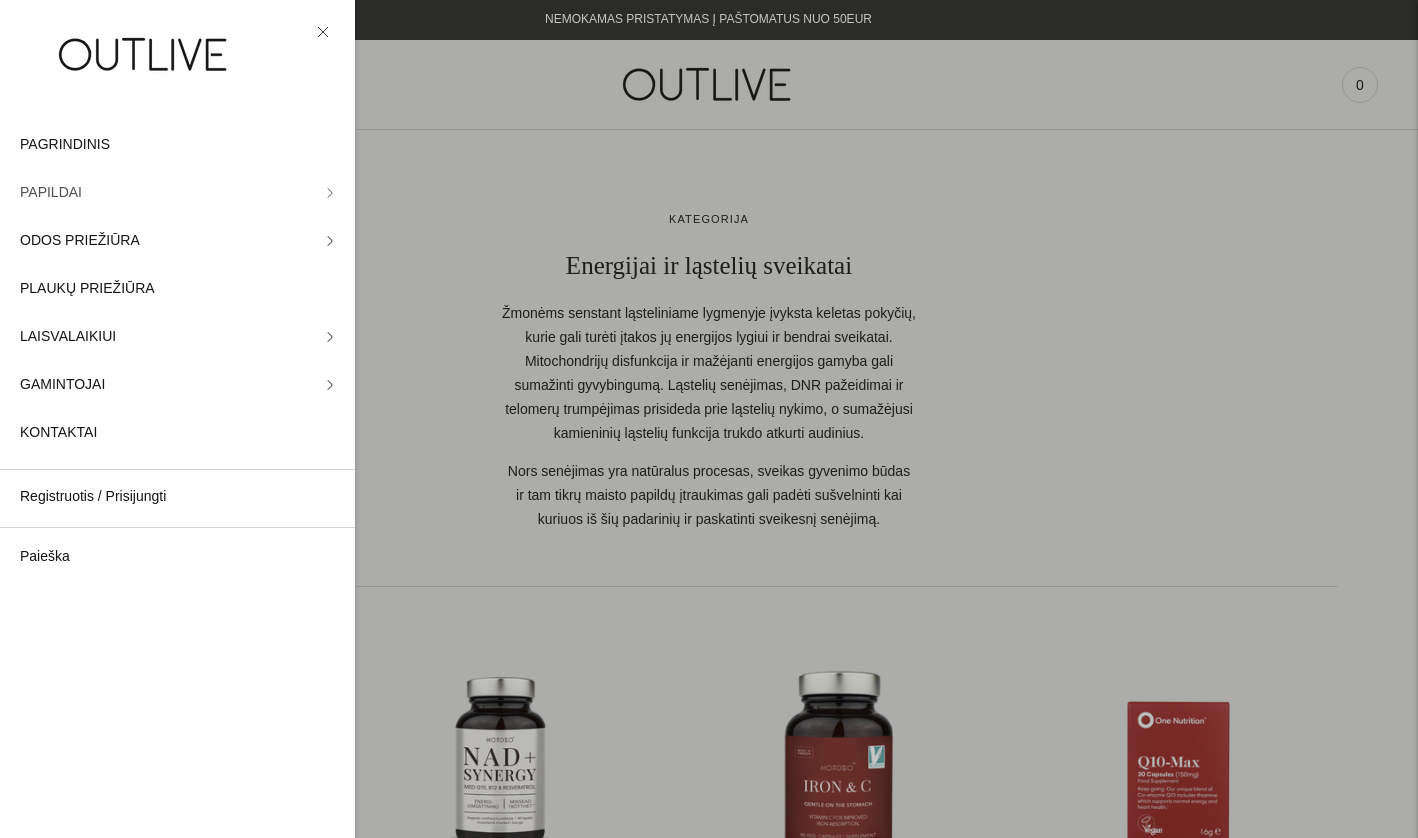 click on "PAPILDAI" at bounding box center (177, 193) 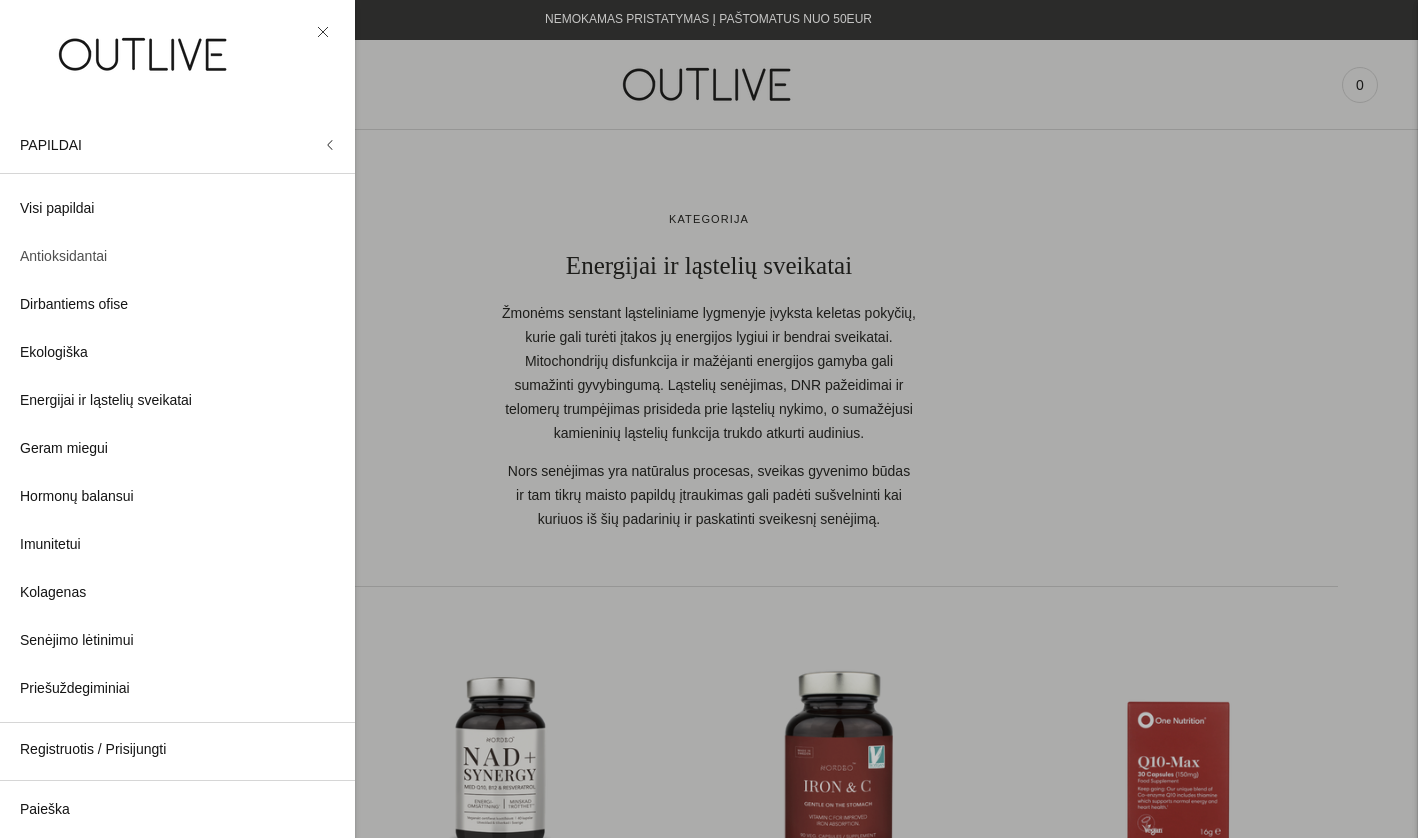 click on "Antioksidantai" at bounding box center (63, 257) 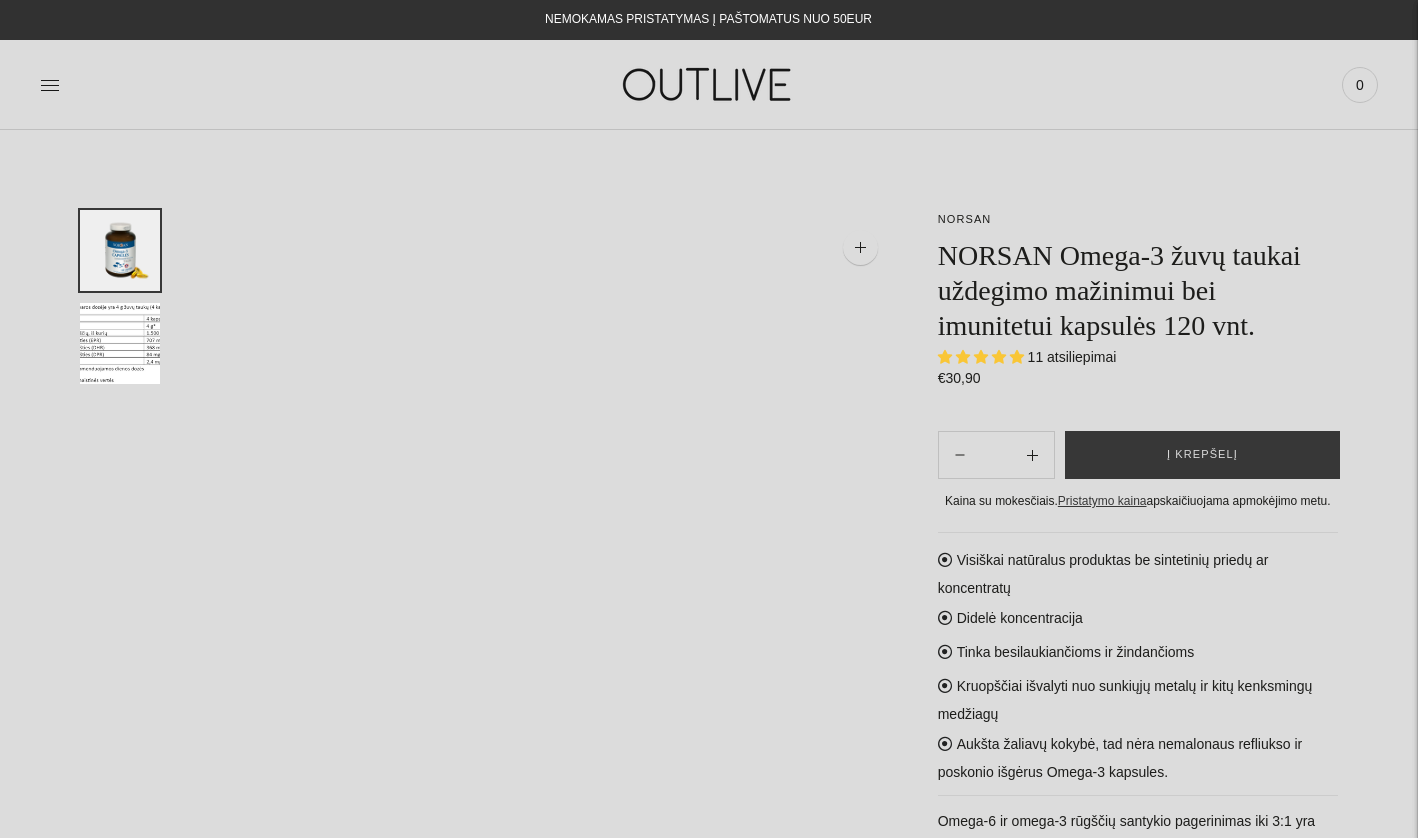 scroll, scrollTop: 0, scrollLeft: 0, axis: both 